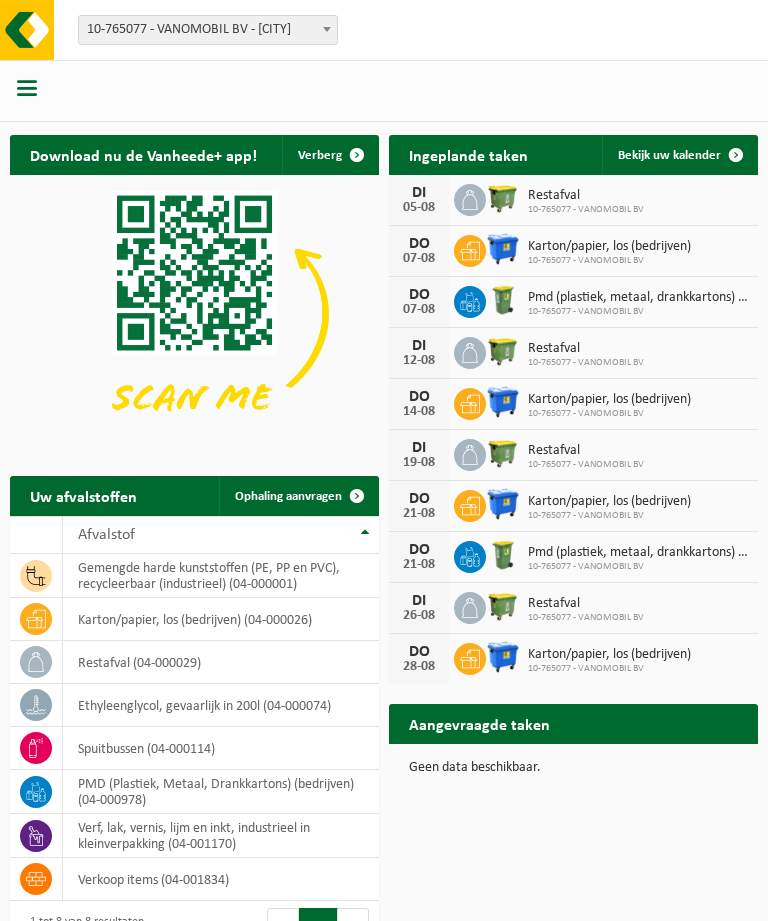 scroll, scrollTop: 0, scrollLeft: 0, axis: both 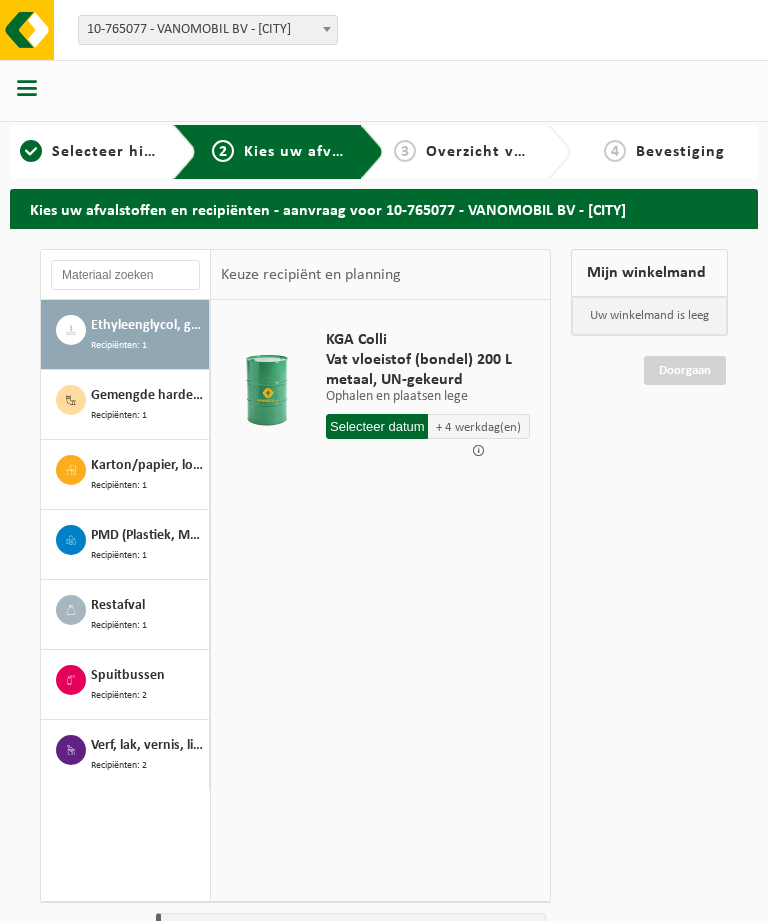 click on "Gemengde harde kunststoffen (PE, PP en PVC), recycleerbaar (industrieel)" at bounding box center [147, 396] 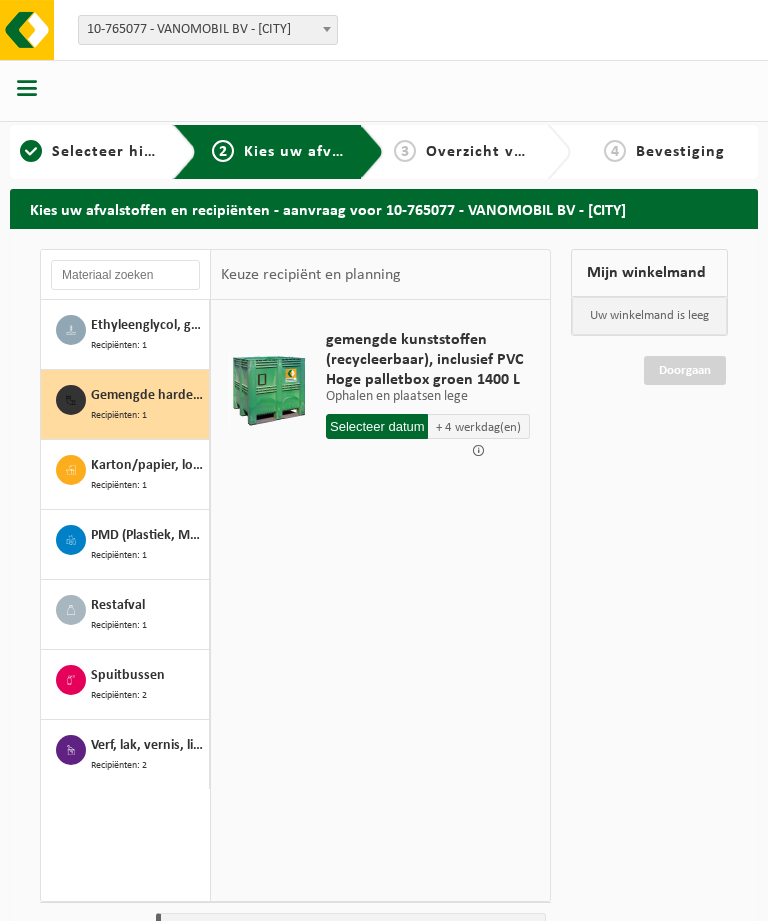 click at bounding box center [269, 390] 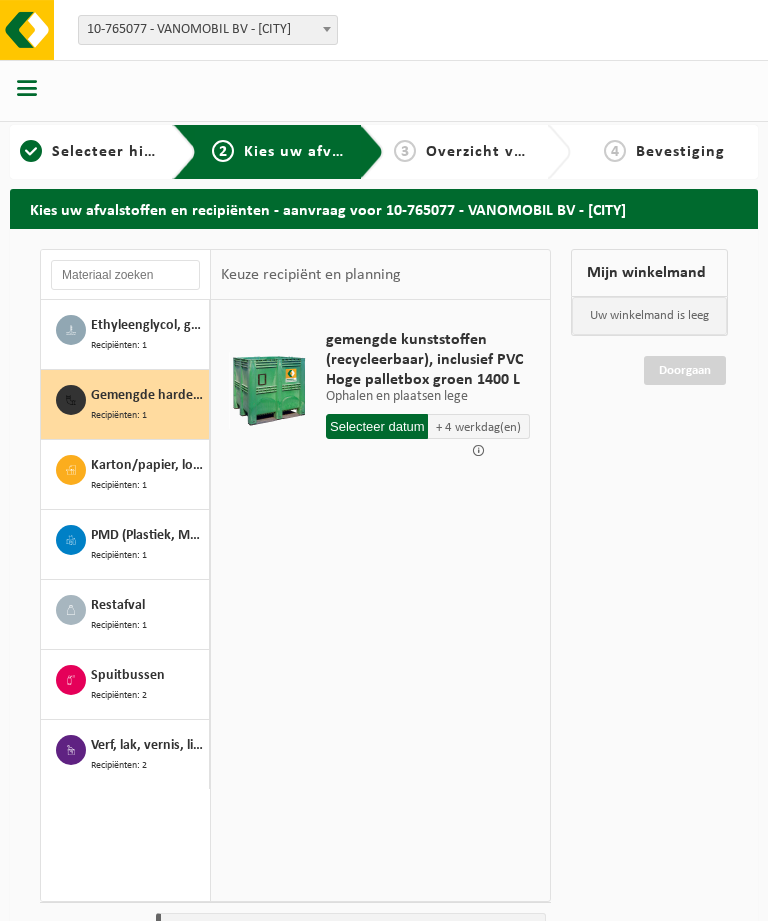 click at bounding box center (377, 426) 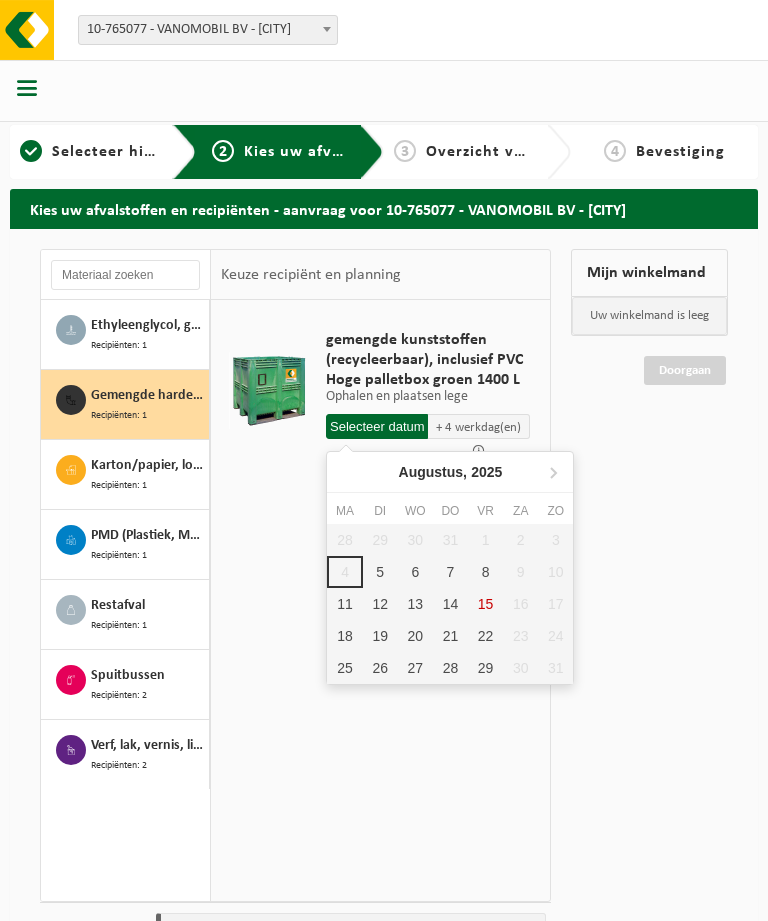 click on "5" at bounding box center [380, 572] 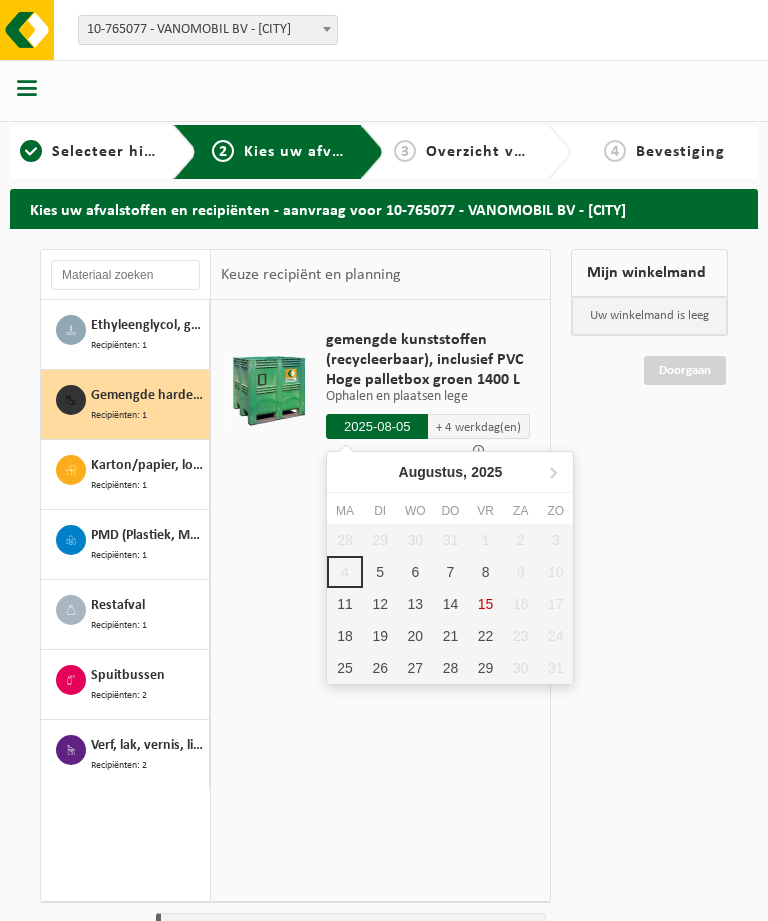 type on "[PERSON] [DATE]" 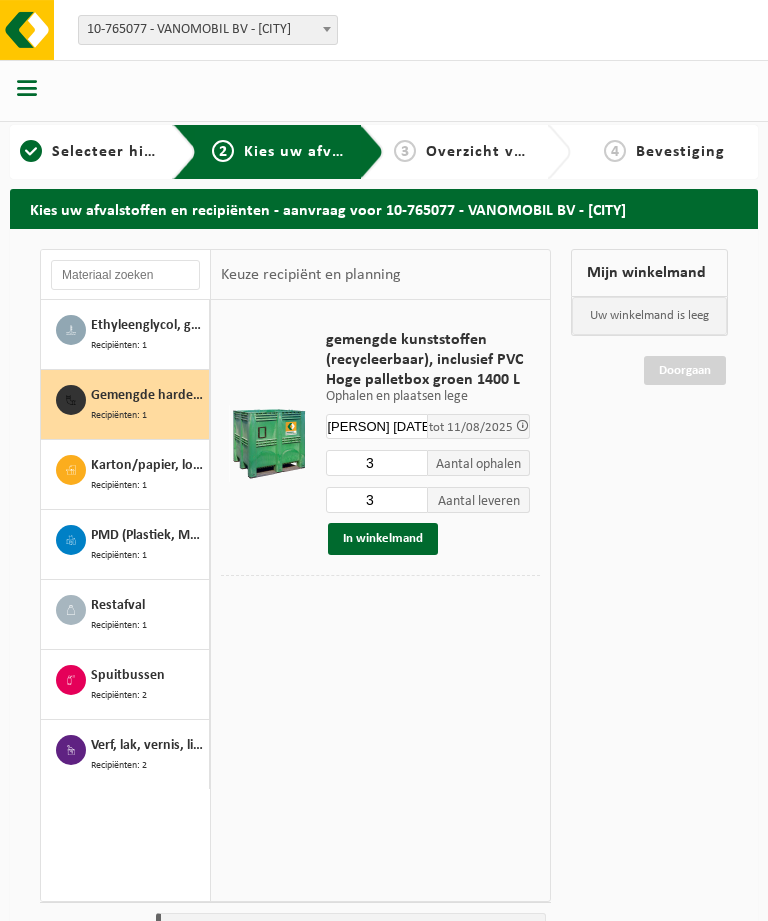 click on "3" at bounding box center (377, 463) 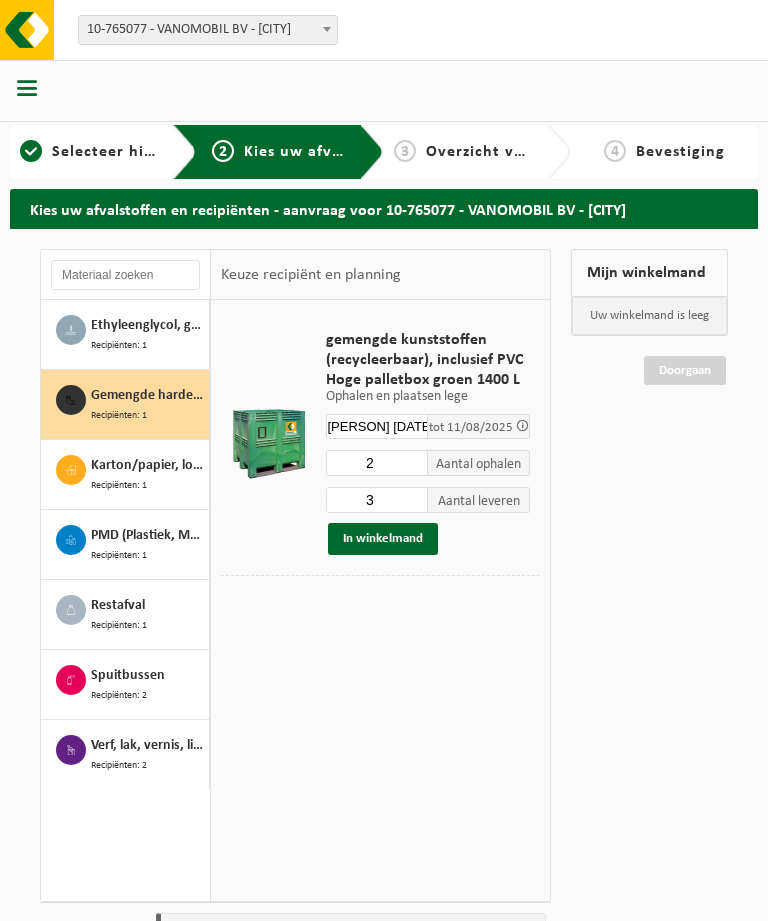type on "2" 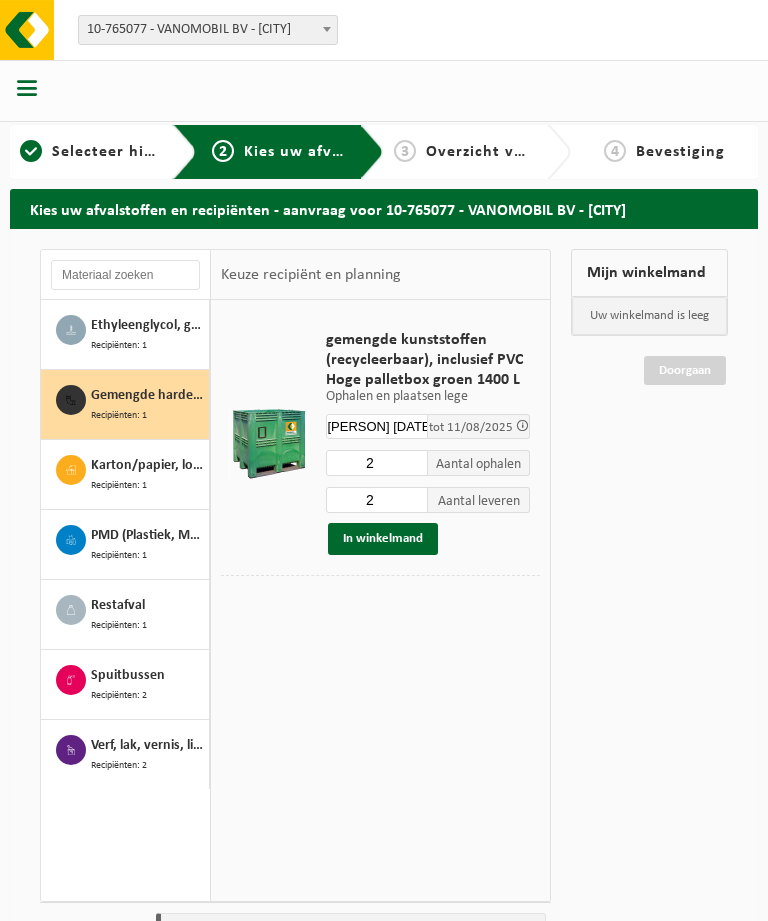 type on "2" 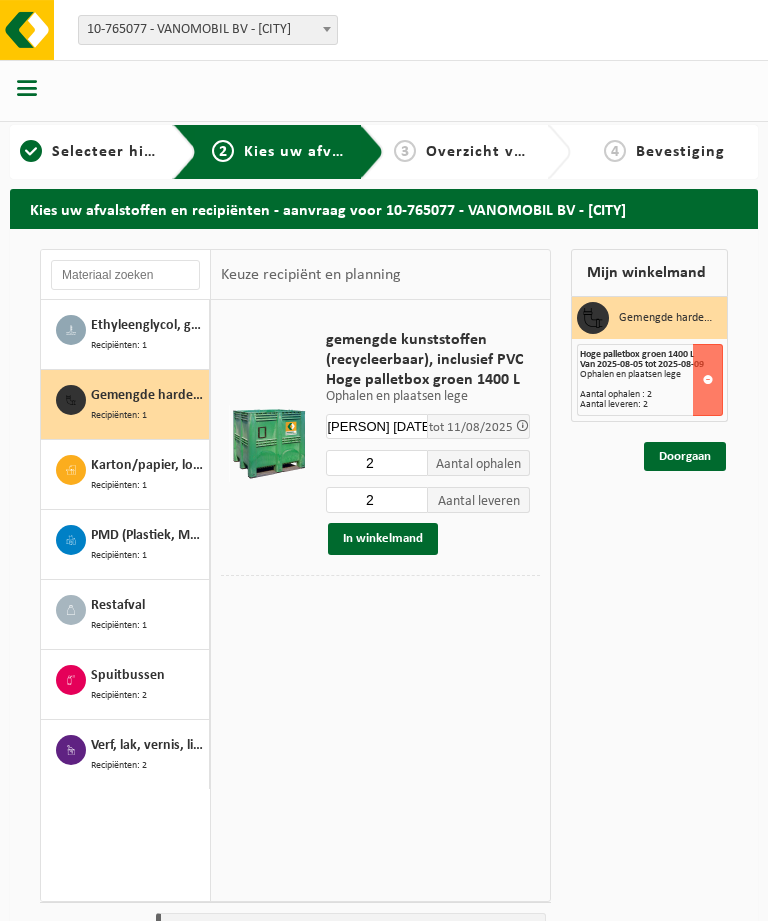 click on "Spuitbussen" at bounding box center [128, 676] 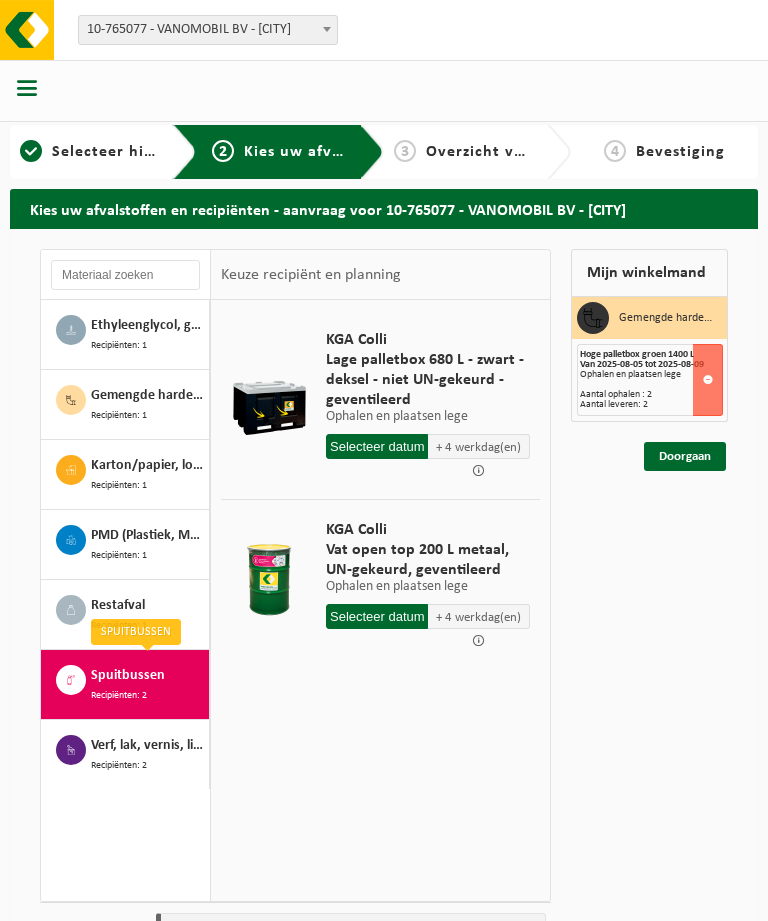 click at bounding box center (377, 616) 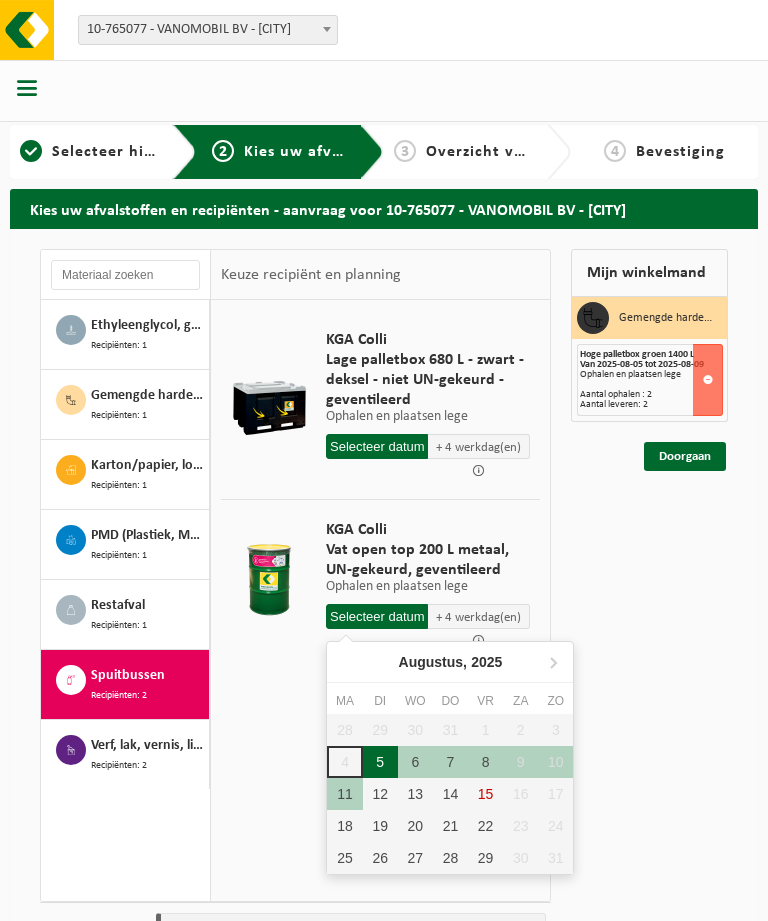 click on "5" at bounding box center (380, 762) 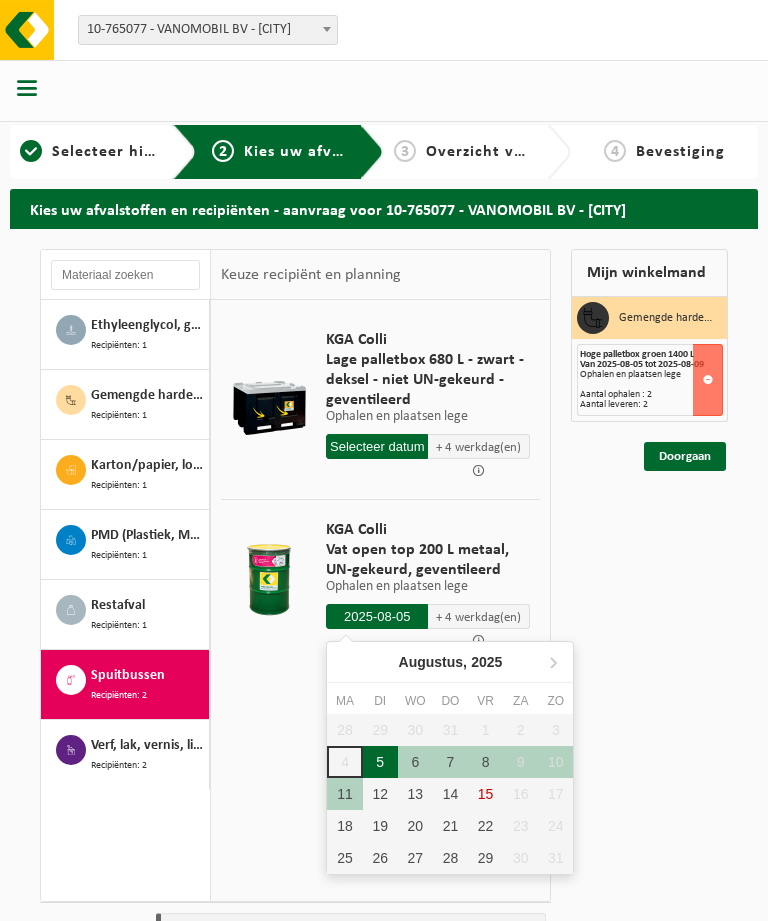 type on "[PERSON] [DATE]" 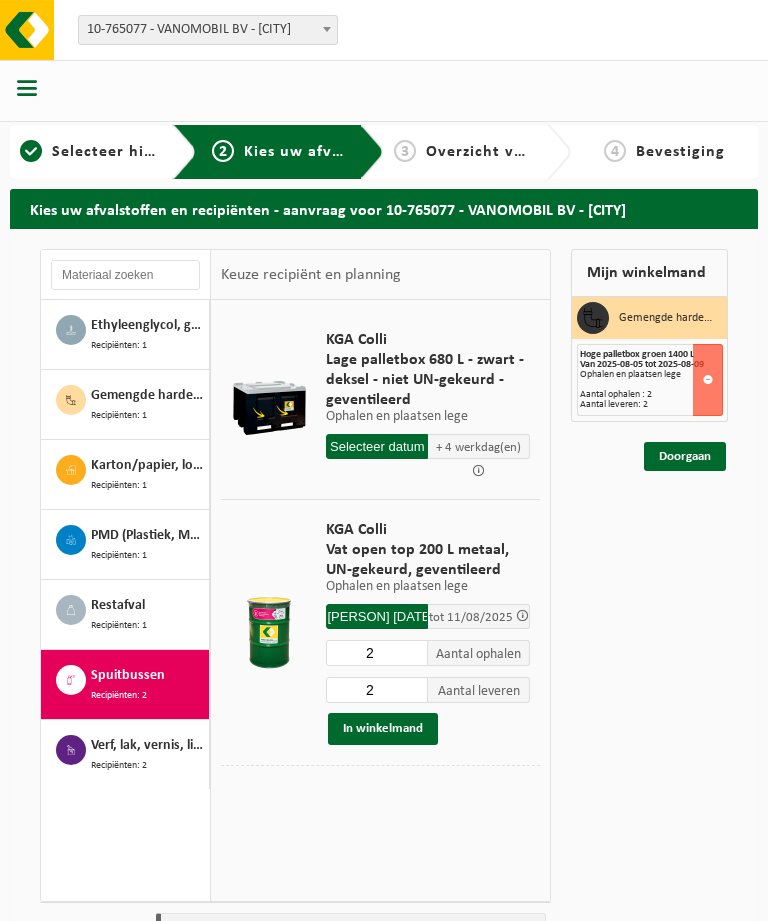 click on "2" at bounding box center (377, 653) 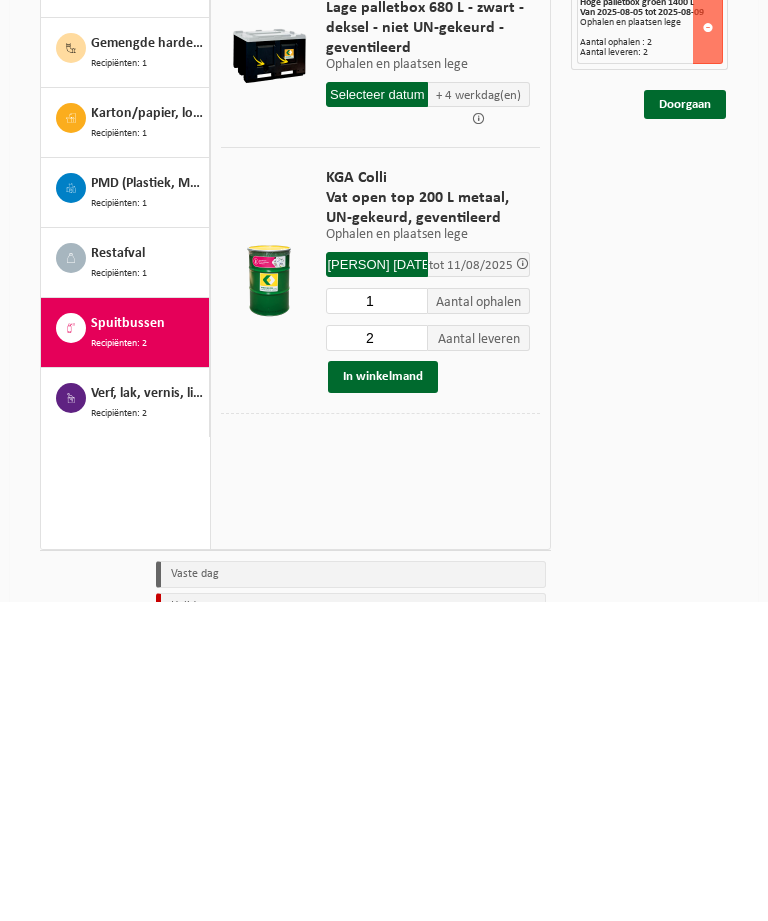 type on "1" 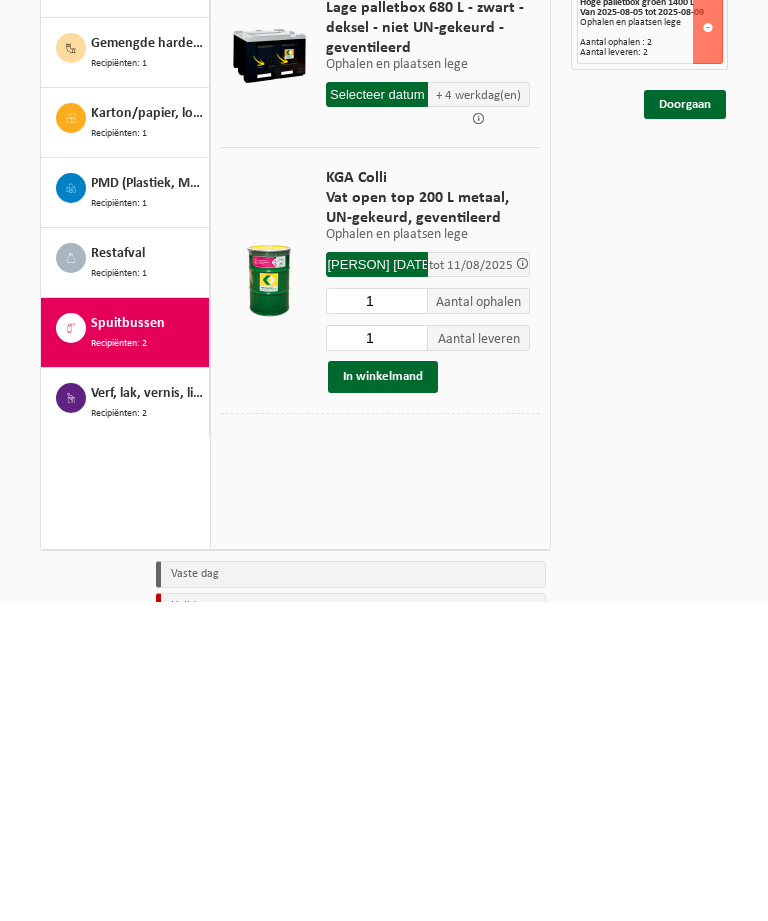type on "1" 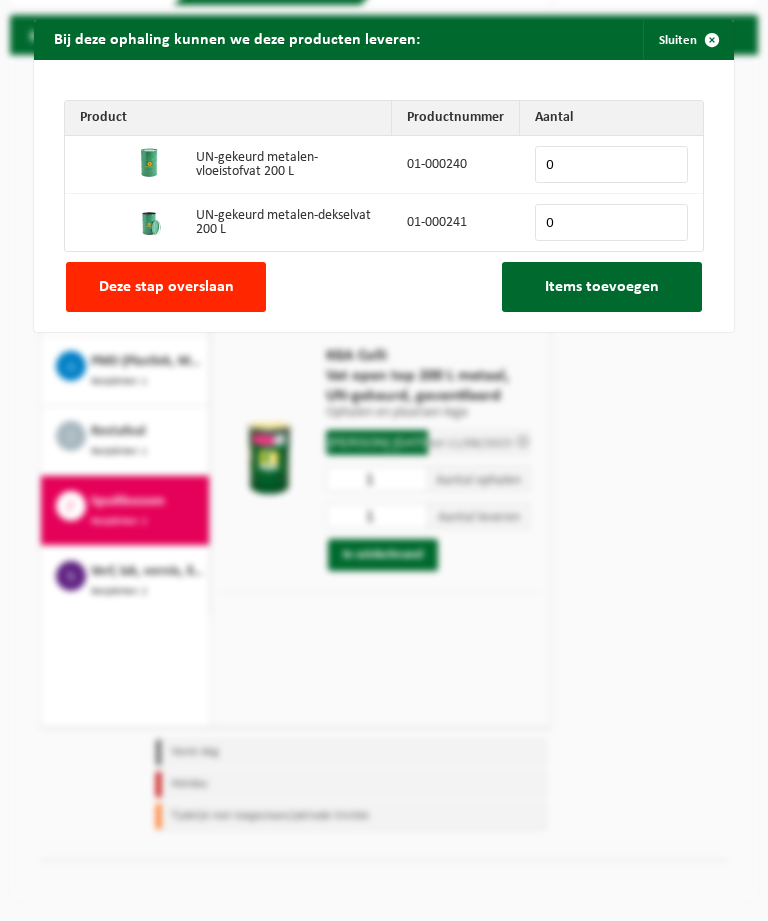 click on "Deze stap overslaan" at bounding box center (166, 287) 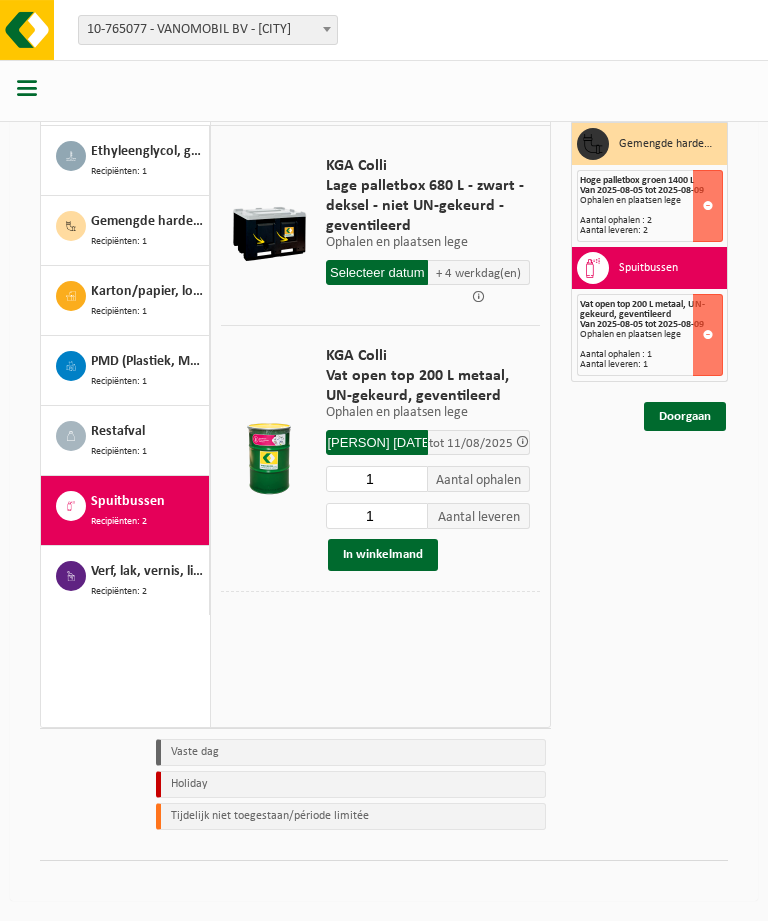 click on "Recipiënten: 2" at bounding box center [119, 591] 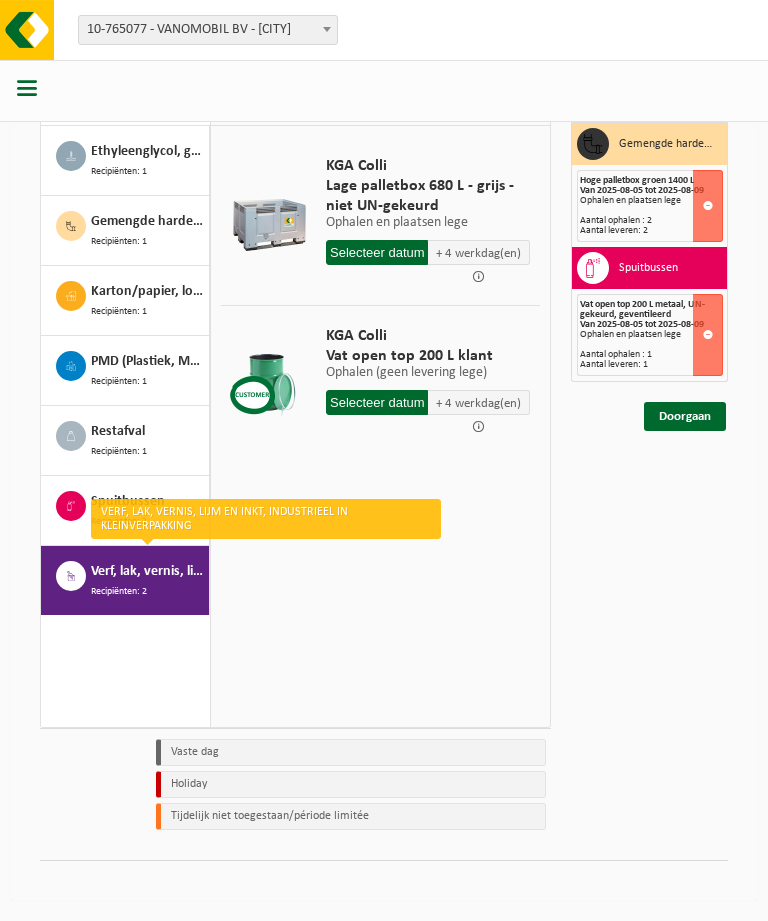 click on "Recipiënten: 2" at bounding box center [119, 591] 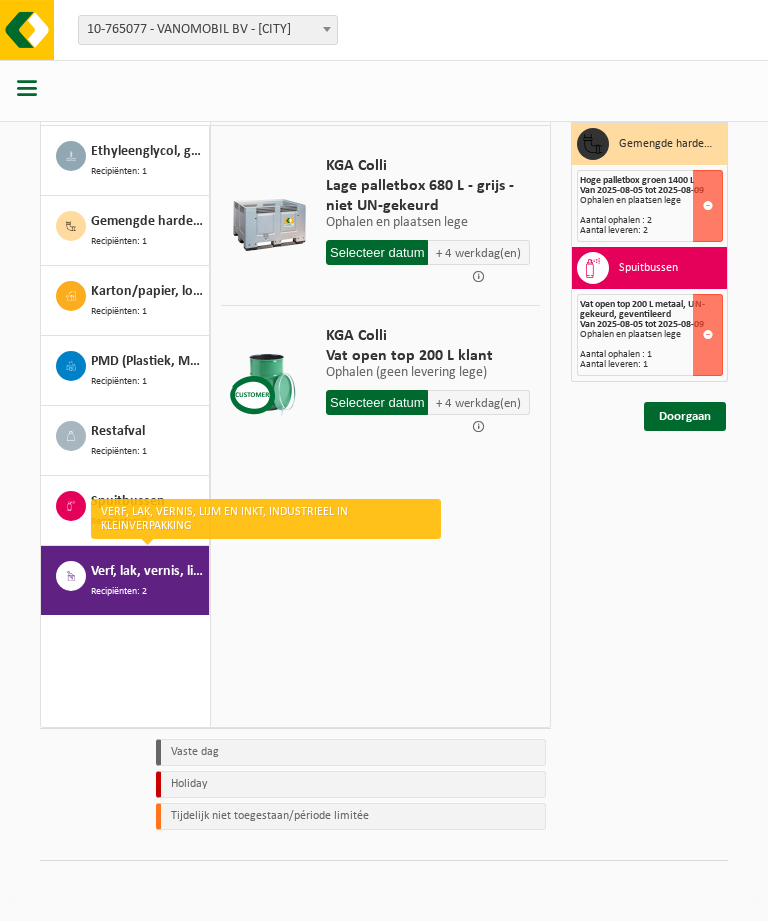 click at bounding box center (377, 402) 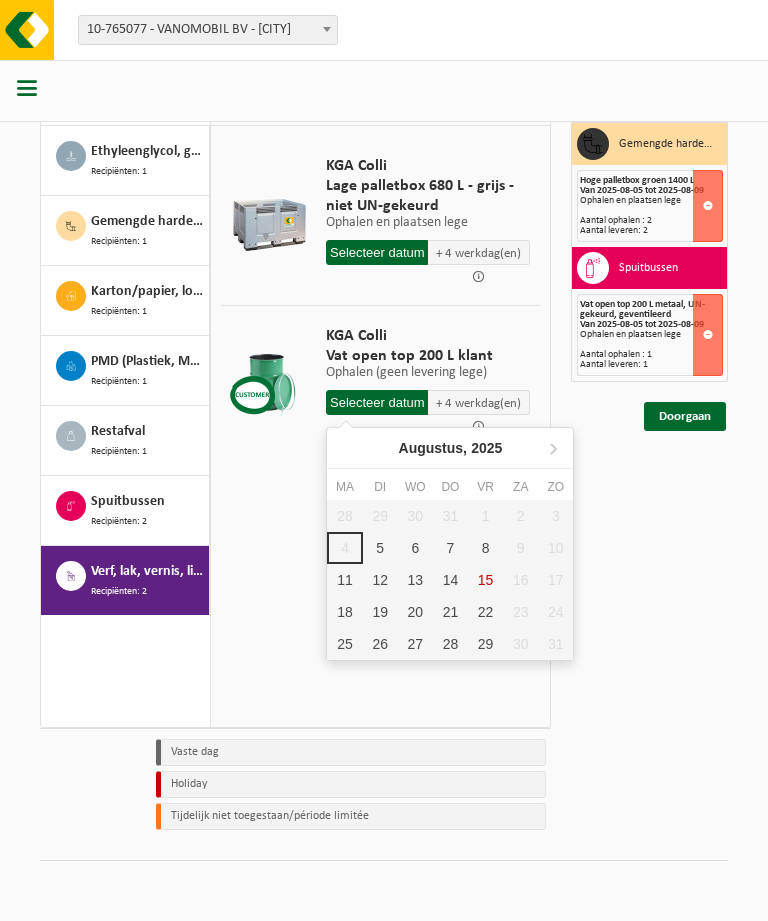 click on "5" at bounding box center (380, 548) 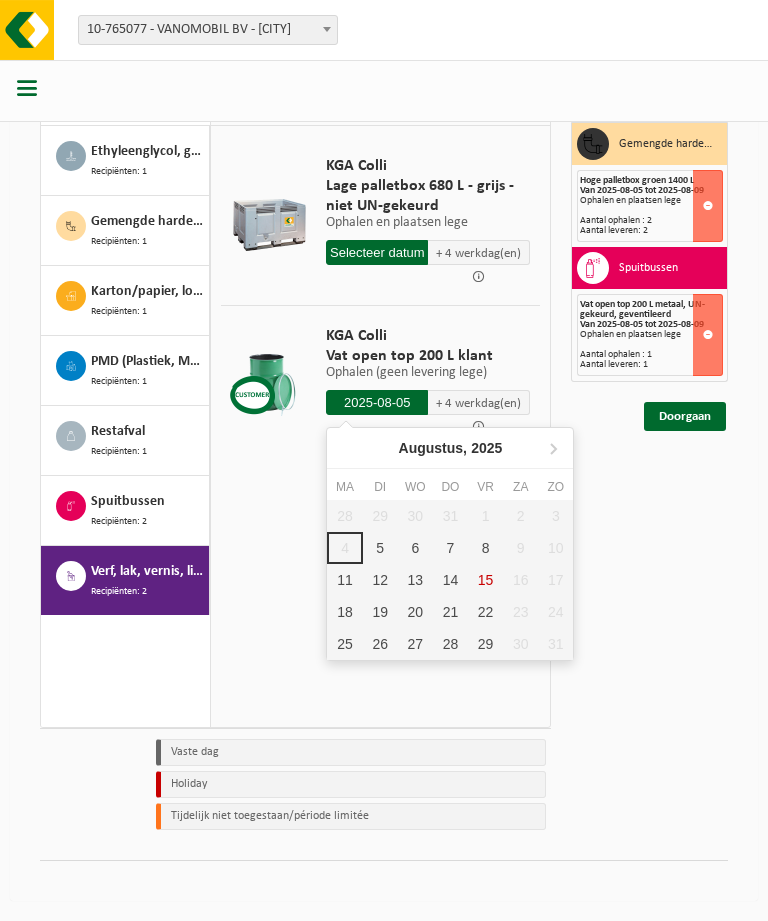type on "[PERSON] [DATE]" 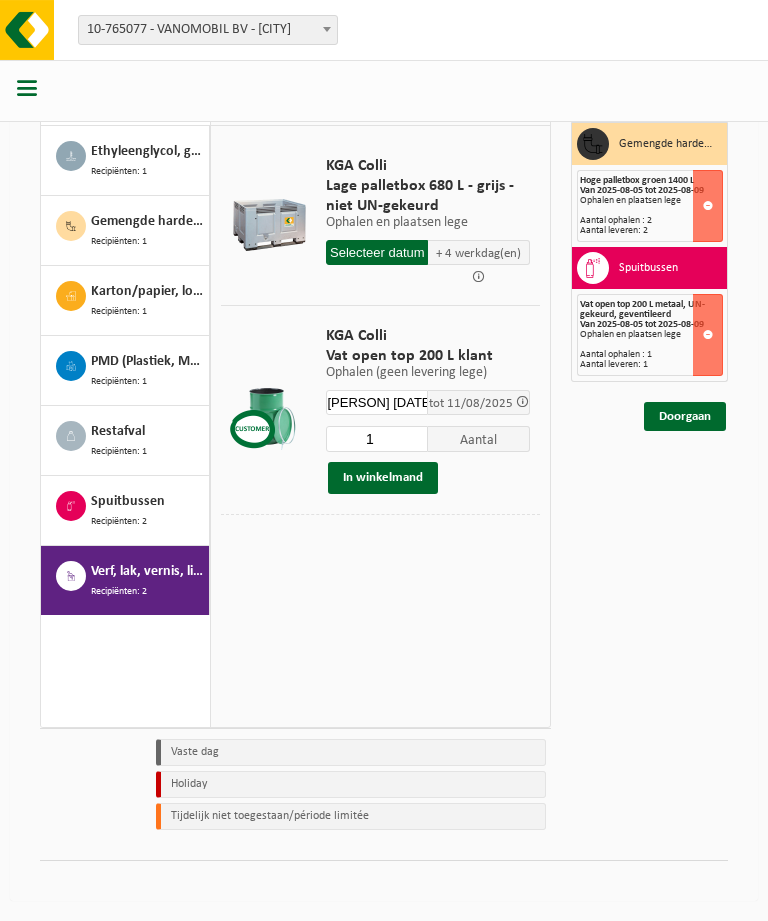 click on "In winkelmand" at bounding box center [383, 478] 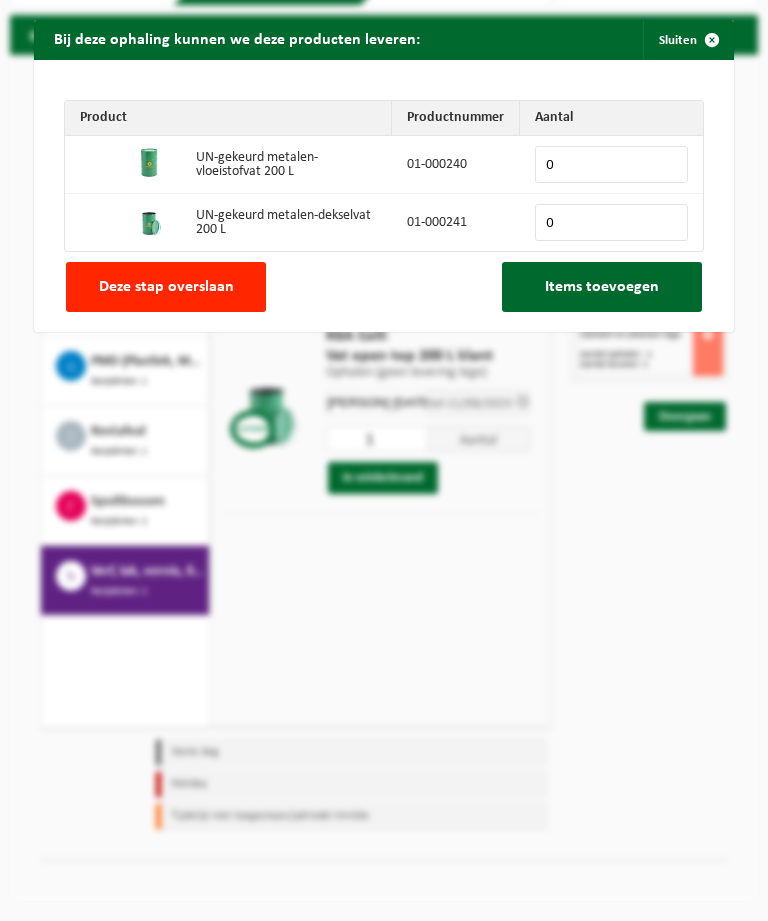 click on "Deze stap overslaan" at bounding box center [166, 287] 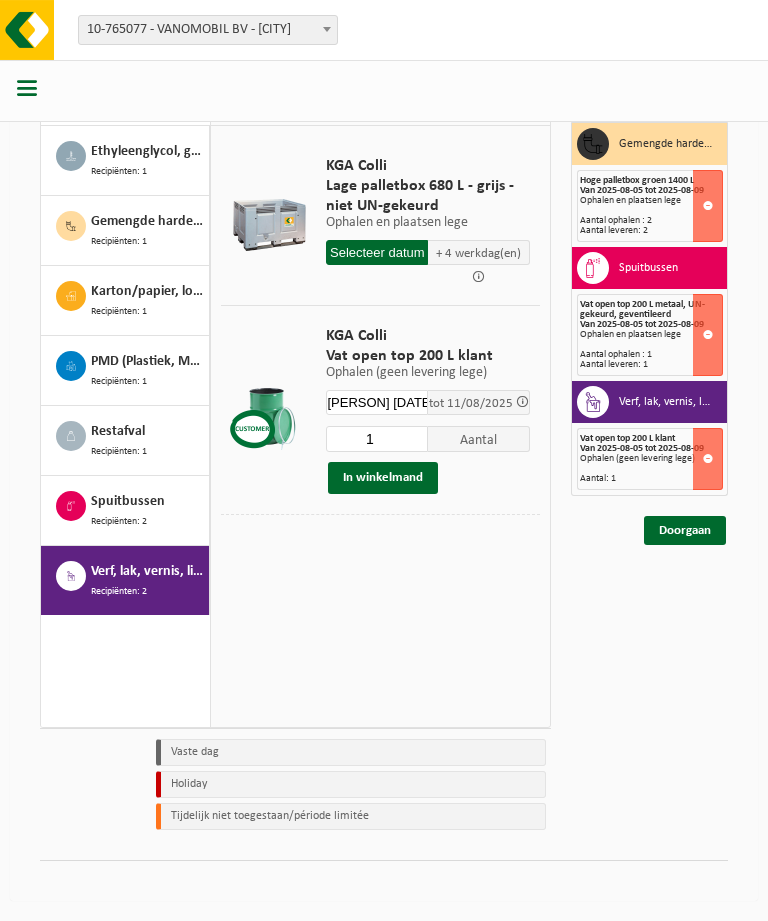 click on "In winkelmand" at bounding box center (383, 478) 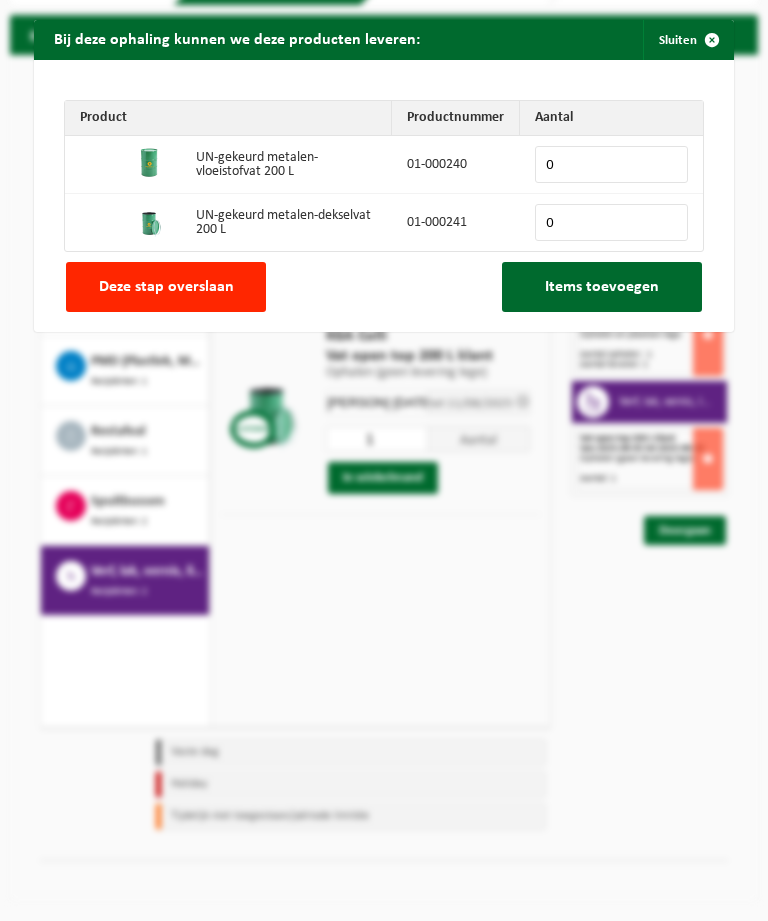 click on "0" at bounding box center (611, 164) 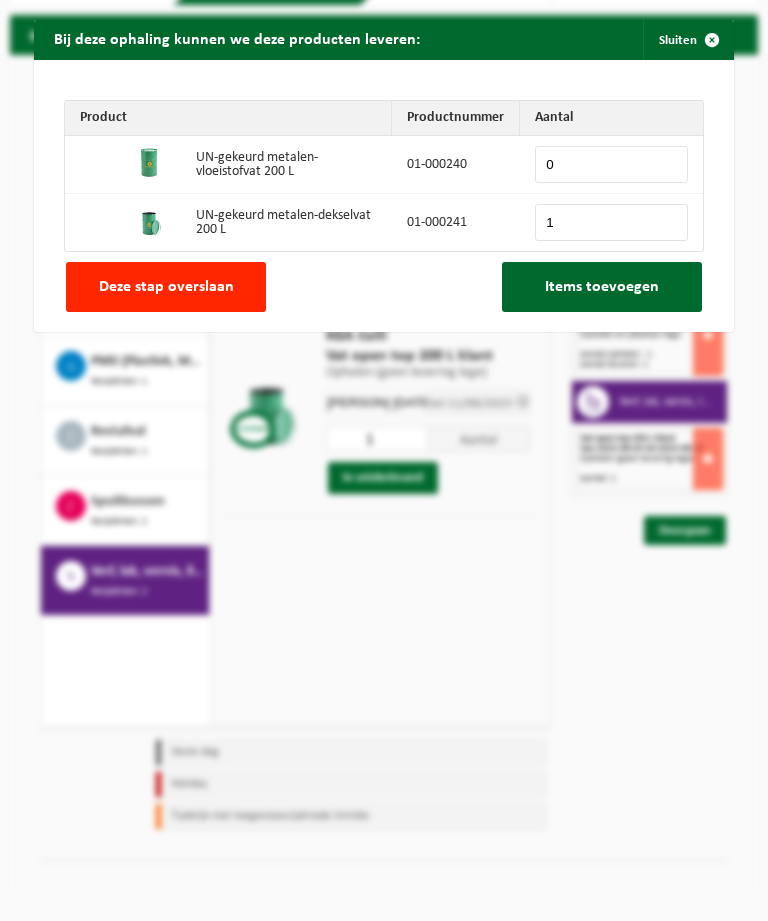 type on "1" 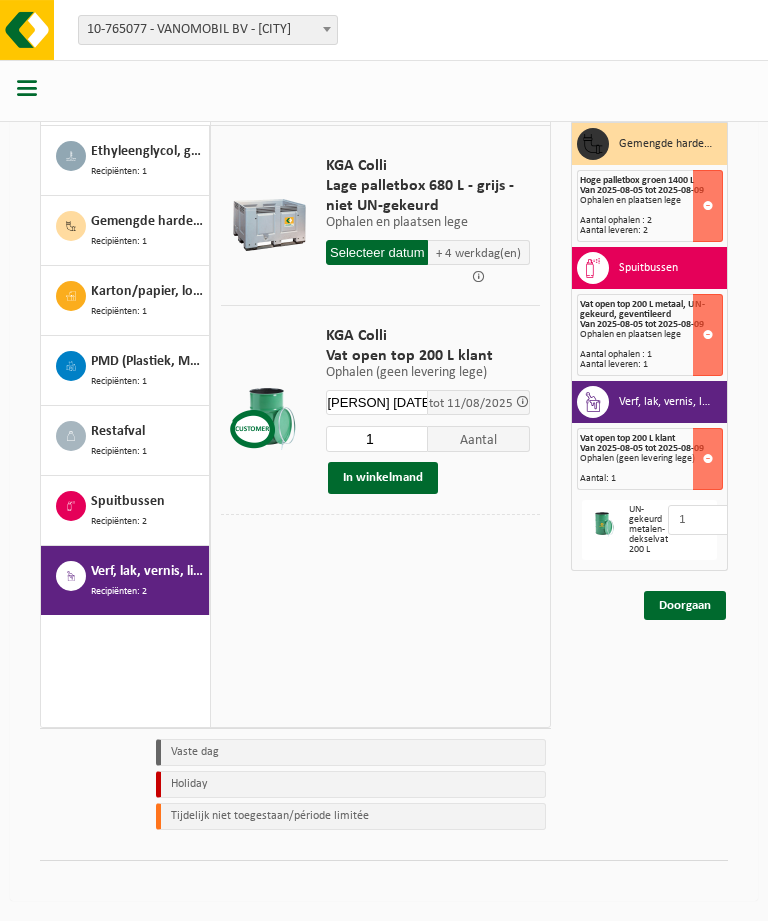 click on "Doorgaan" at bounding box center (685, 605) 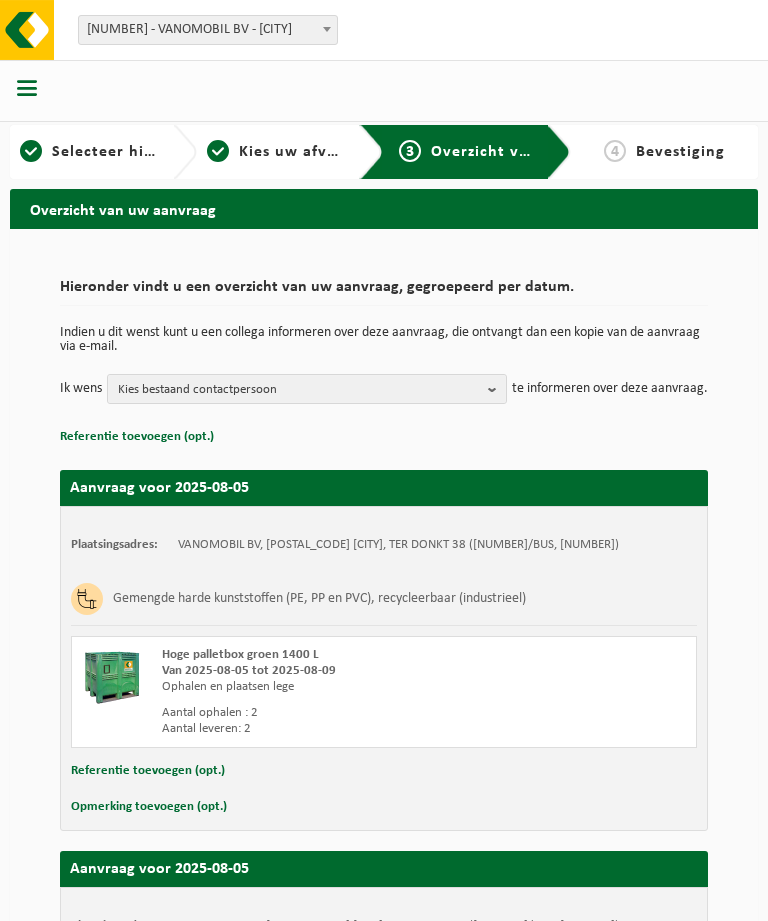 scroll, scrollTop: 0, scrollLeft: 0, axis: both 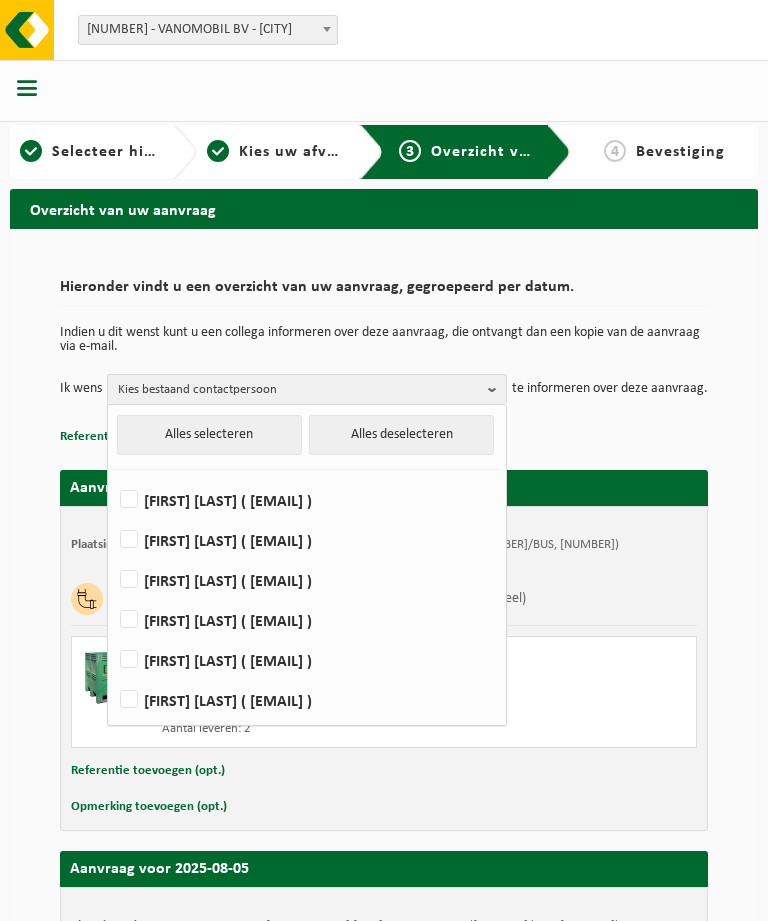click on "DIEDERIK DEWAELE ( diederik.dewaele@vanomobil.be )" at bounding box center (306, 620) 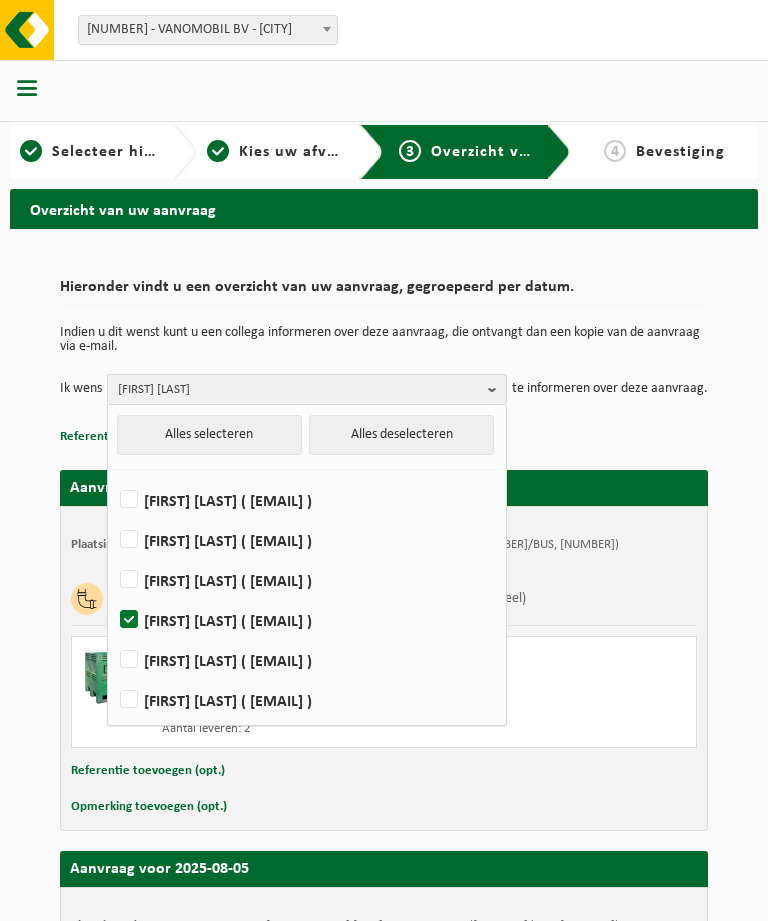 click at bounding box center [497, 389] 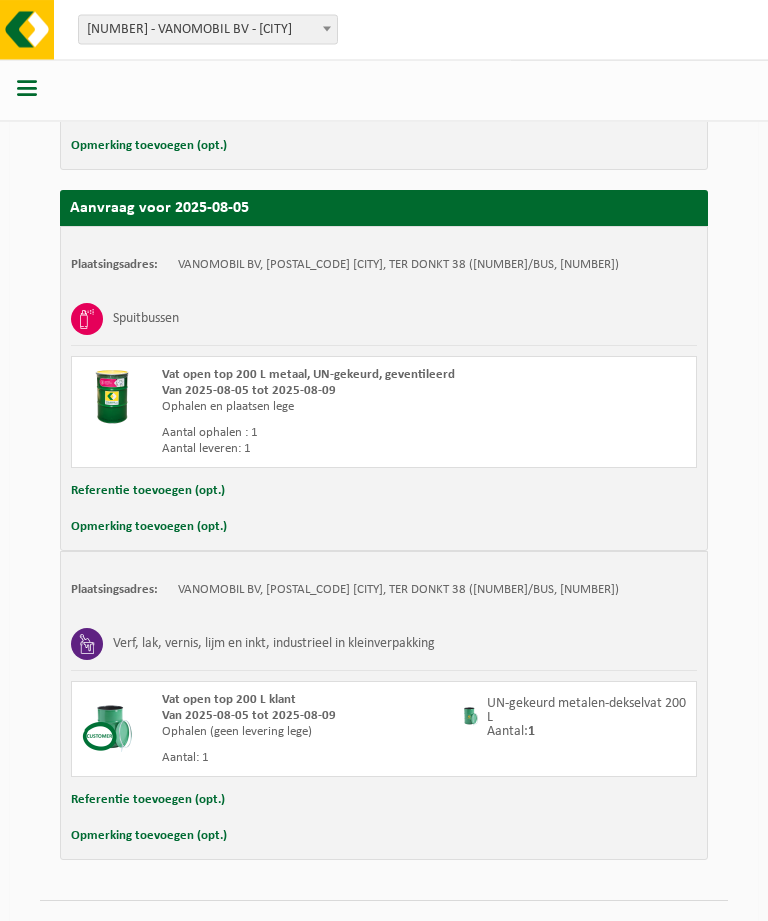 scroll, scrollTop: 667, scrollLeft: 0, axis: vertical 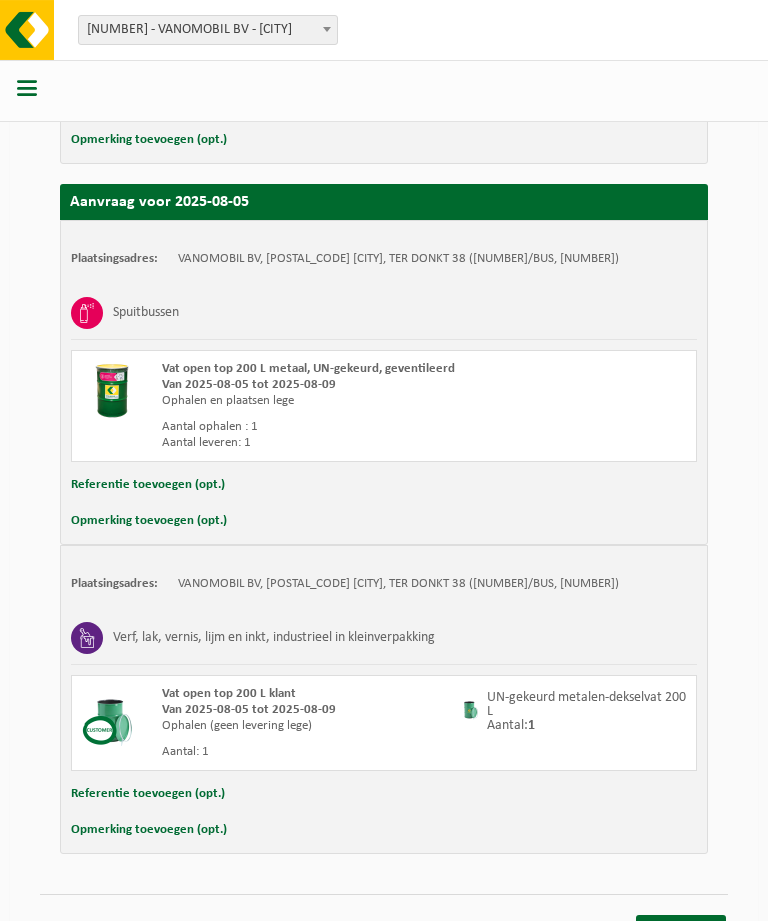 click on "Bevestigen" at bounding box center [681, 929] 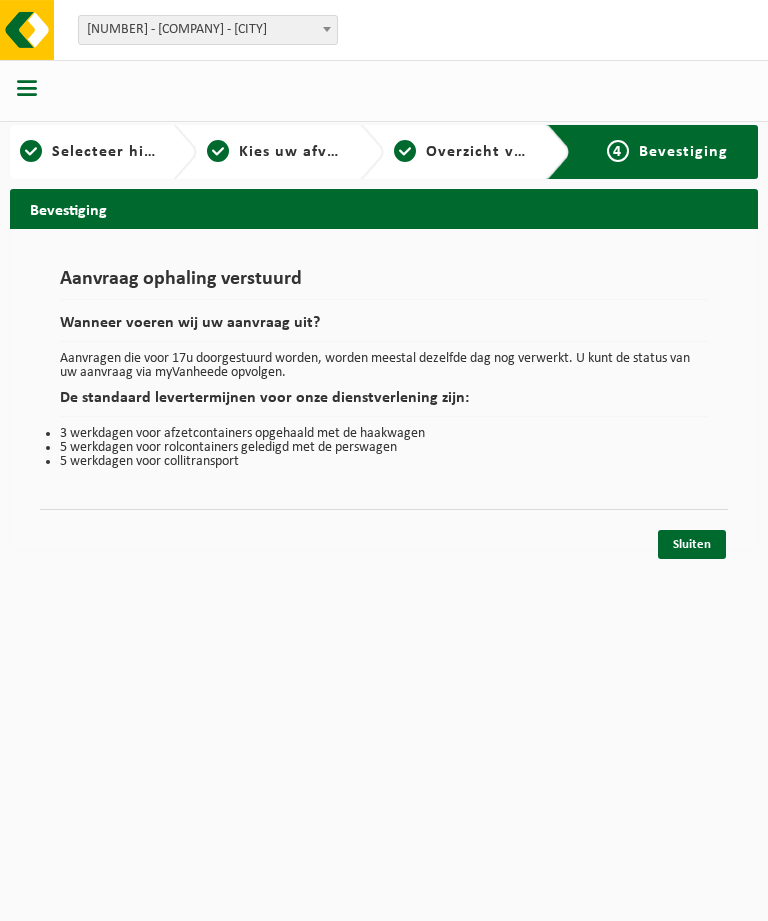 scroll, scrollTop: 0, scrollLeft: 0, axis: both 